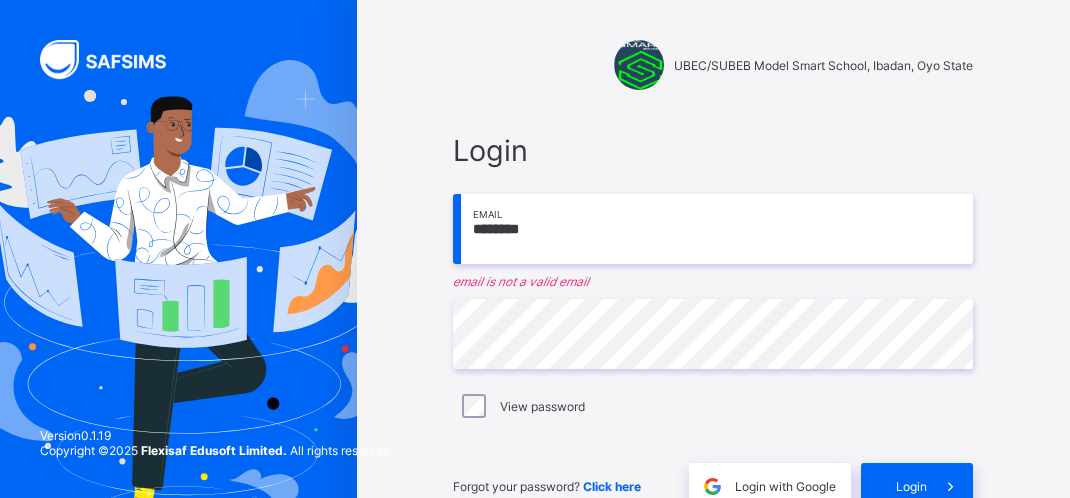 scroll, scrollTop: 0, scrollLeft: 0, axis: both 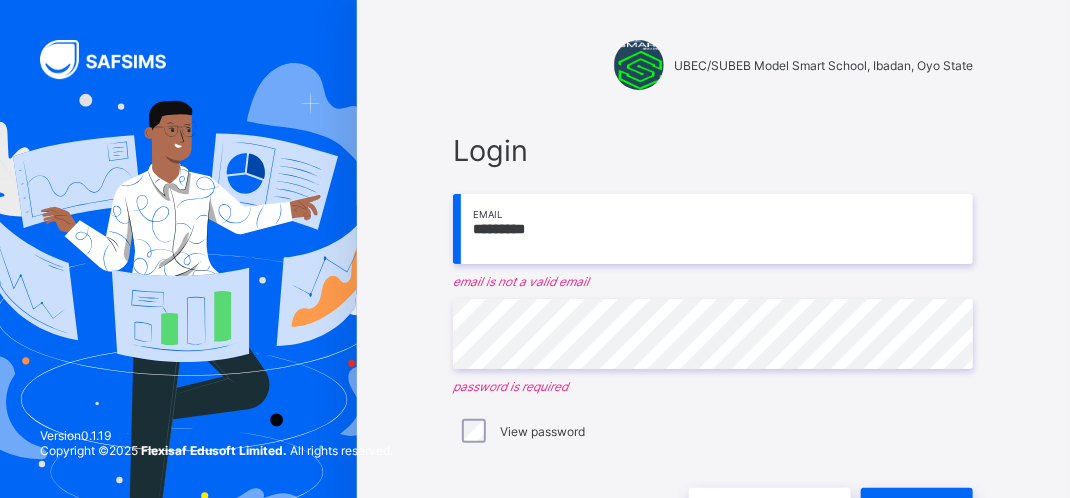 click on "*********" at bounding box center [713, 229] 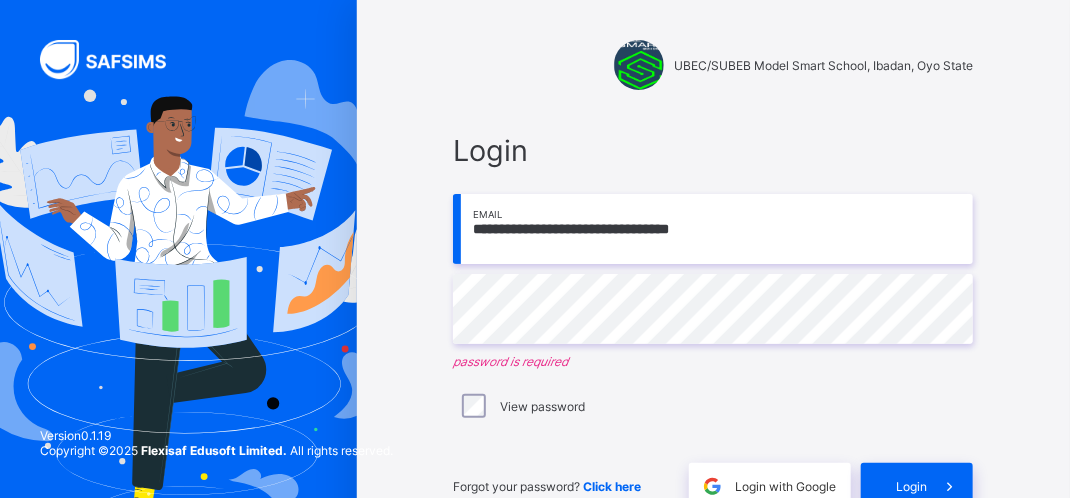 type on "**********" 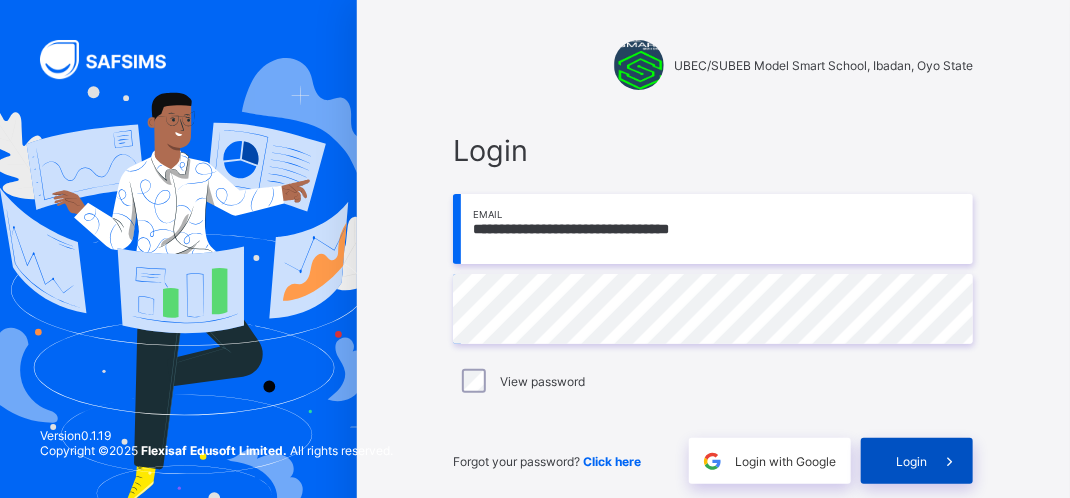 click on "Login" at bounding box center [911, 461] 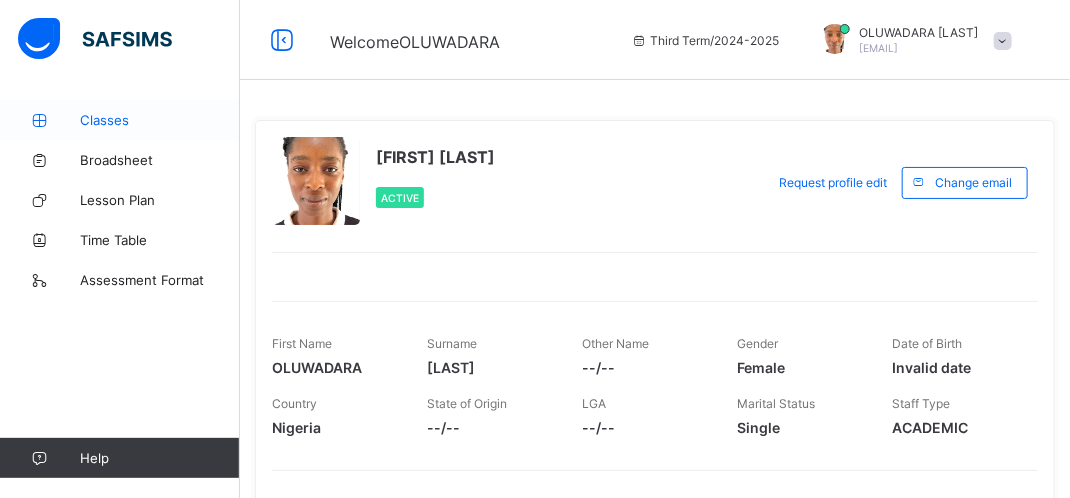 click on "Classes" at bounding box center (160, 120) 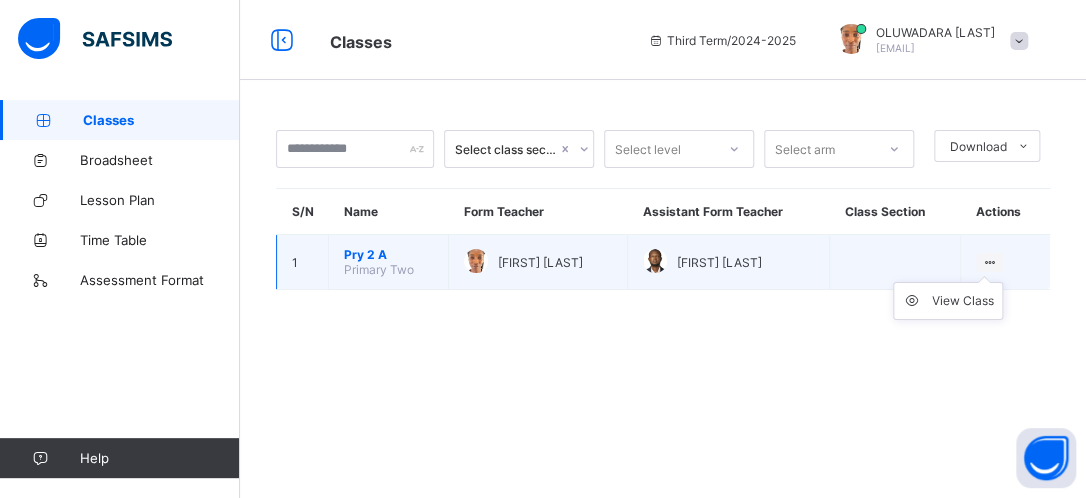 click at bounding box center (989, 262) 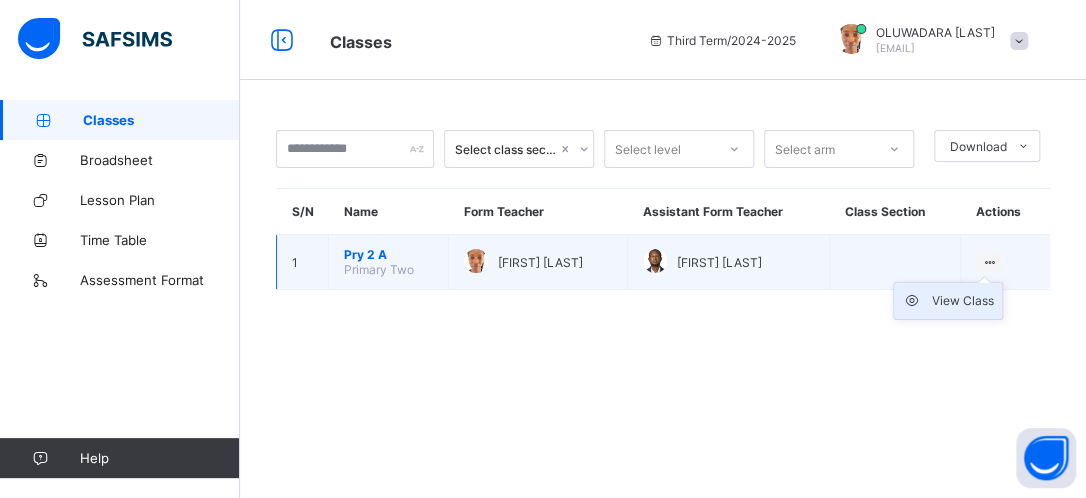 click on "View Class" at bounding box center (948, 301) 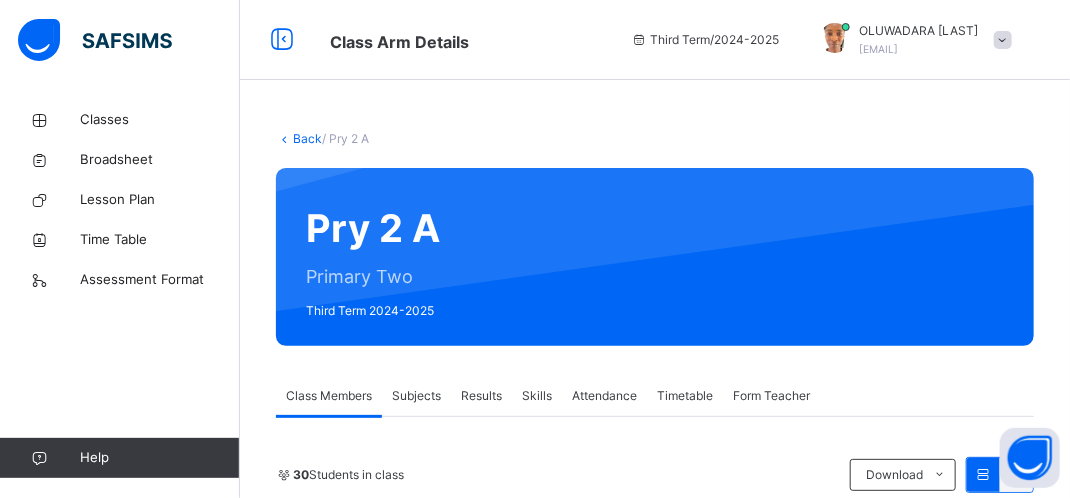 scroll, scrollTop: 435, scrollLeft: 0, axis: vertical 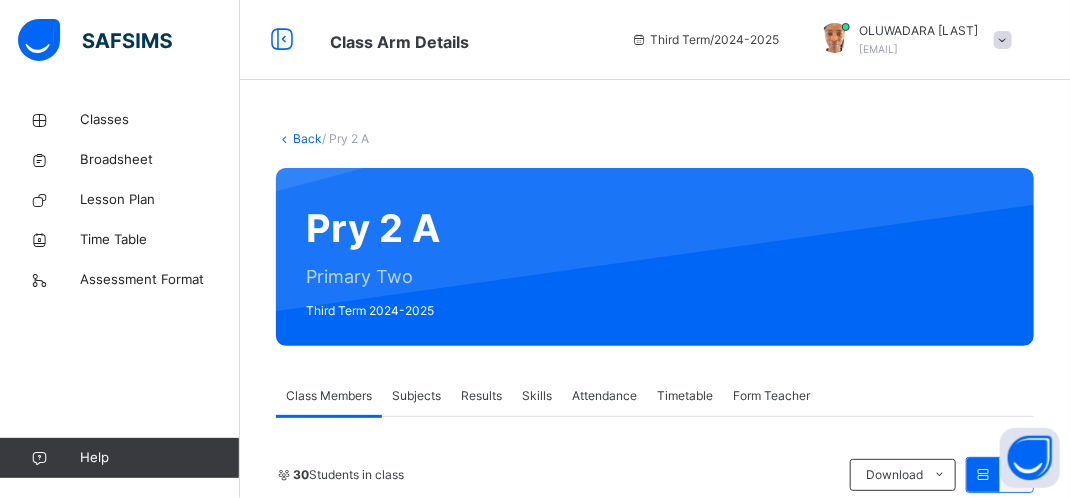 drag, startPoint x: 475, startPoint y: 252, endPoint x: 416, endPoint y: 401, distance: 160.25604 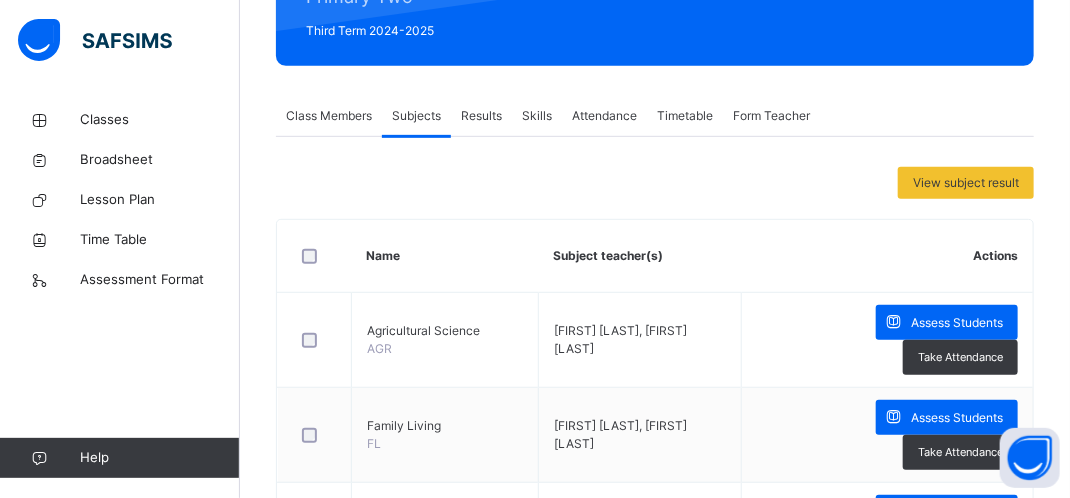 scroll, scrollTop: 320, scrollLeft: 0, axis: vertical 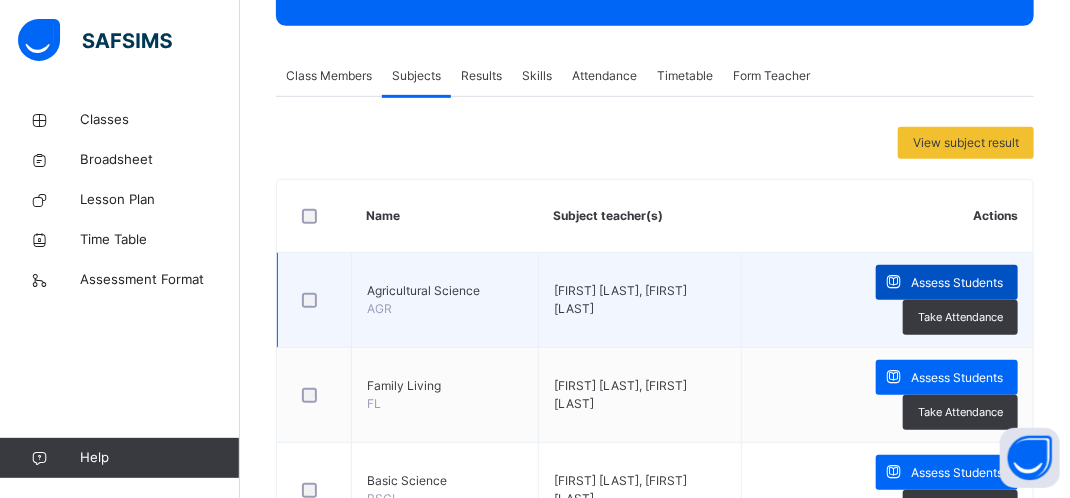 click on "Assess Students" at bounding box center [957, 283] 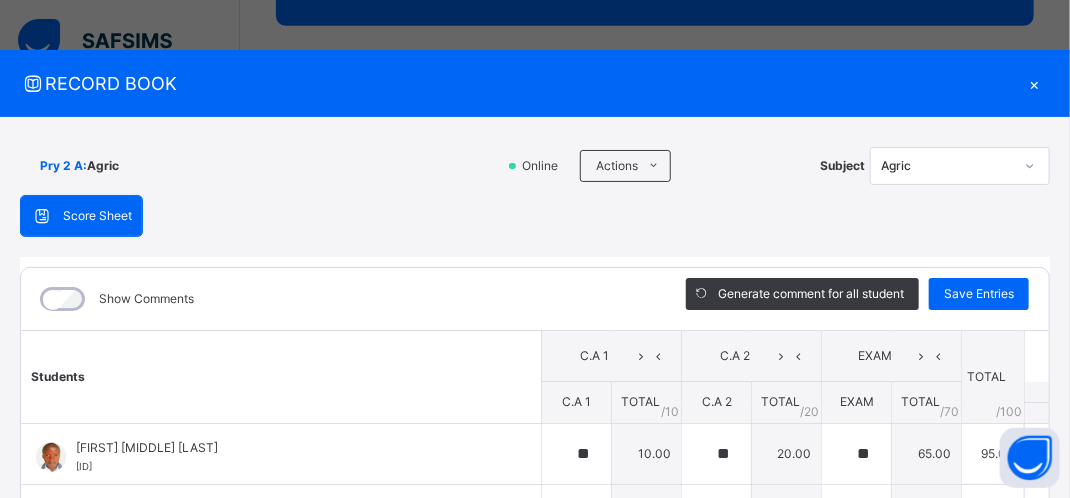 type on "**" 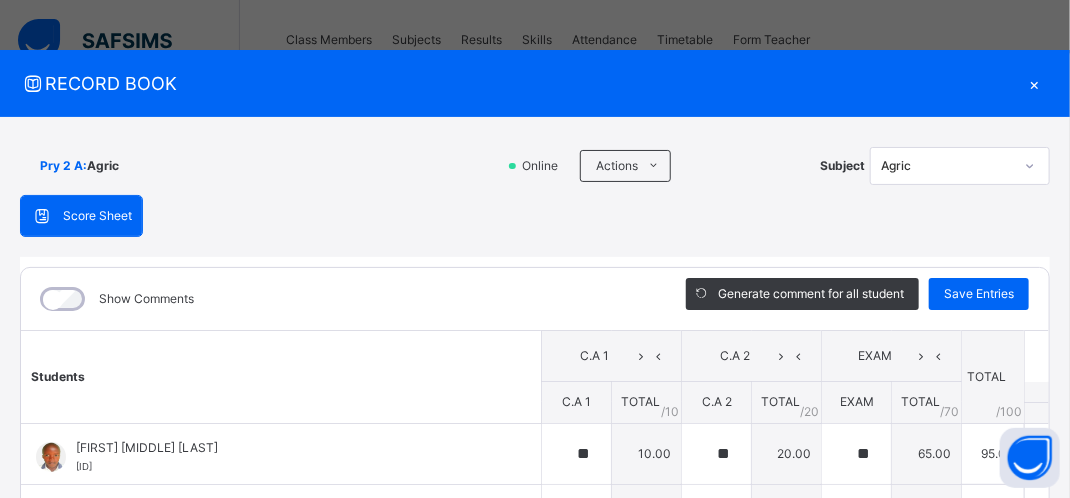 scroll, scrollTop: 360, scrollLeft: 0, axis: vertical 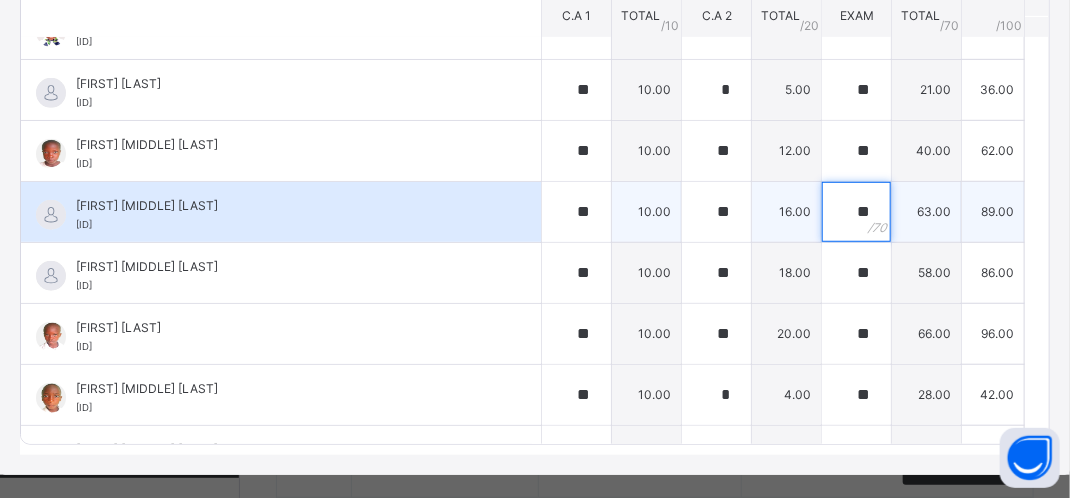 click on "**" at bounding box center (856, 212) 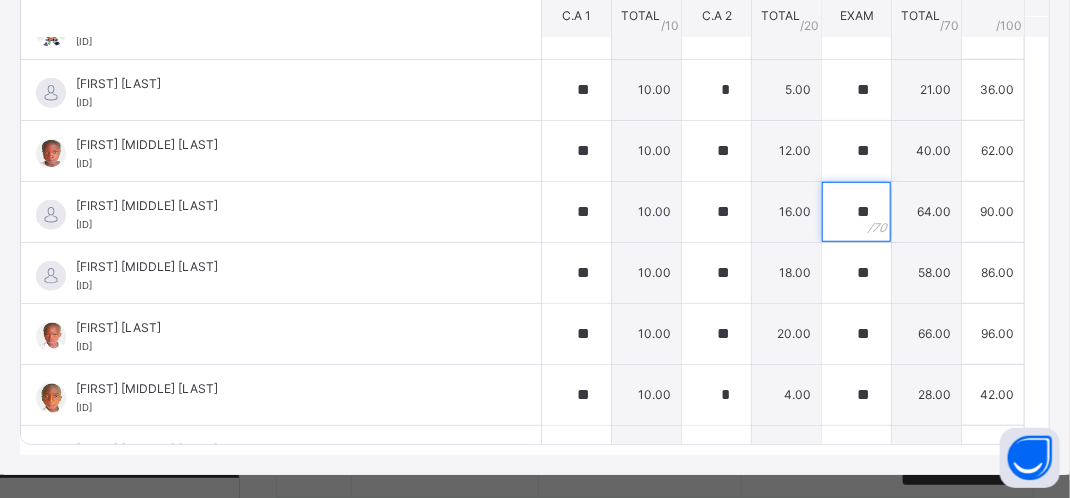 scroll, scrollTop: 782, scrollLeft: 0, axis: vertical 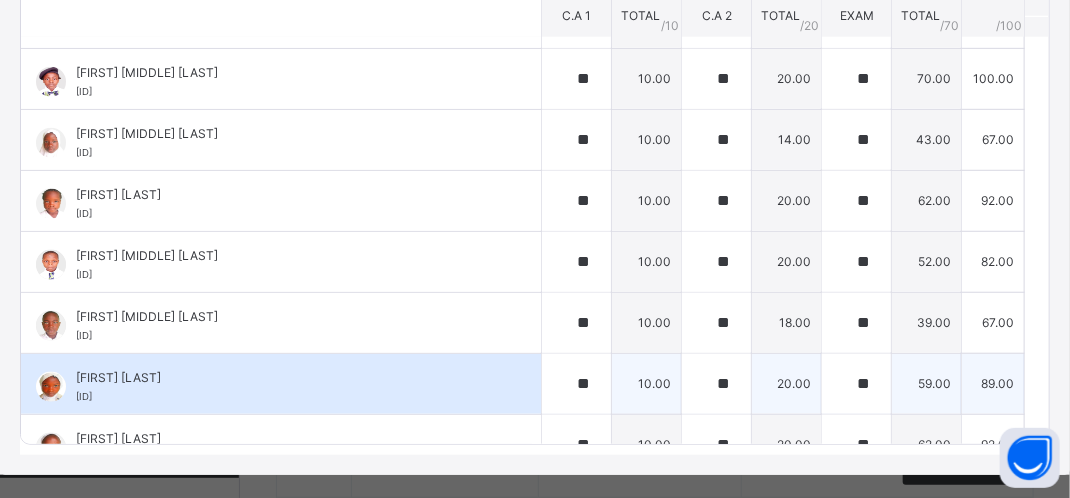 type on "**" 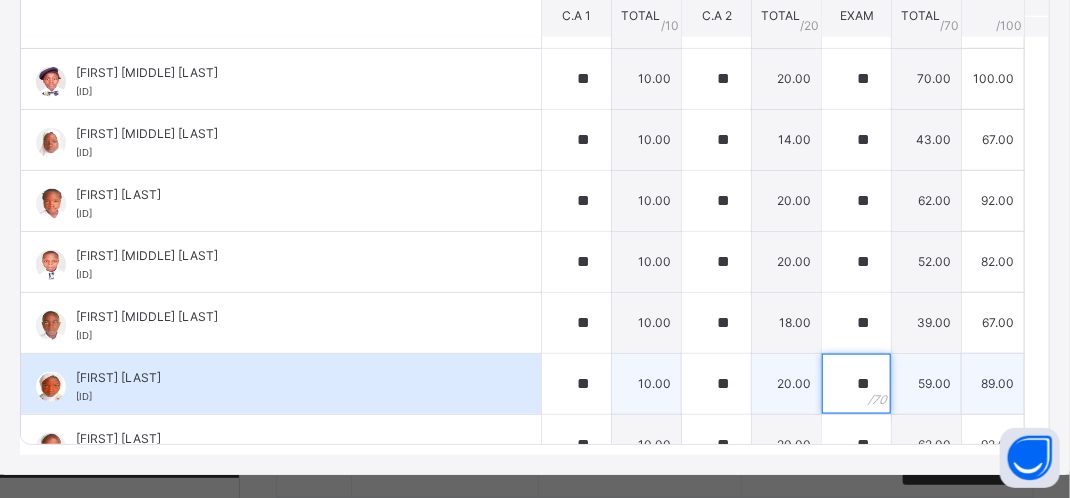 click on "**" at bounding box center [856, 384] 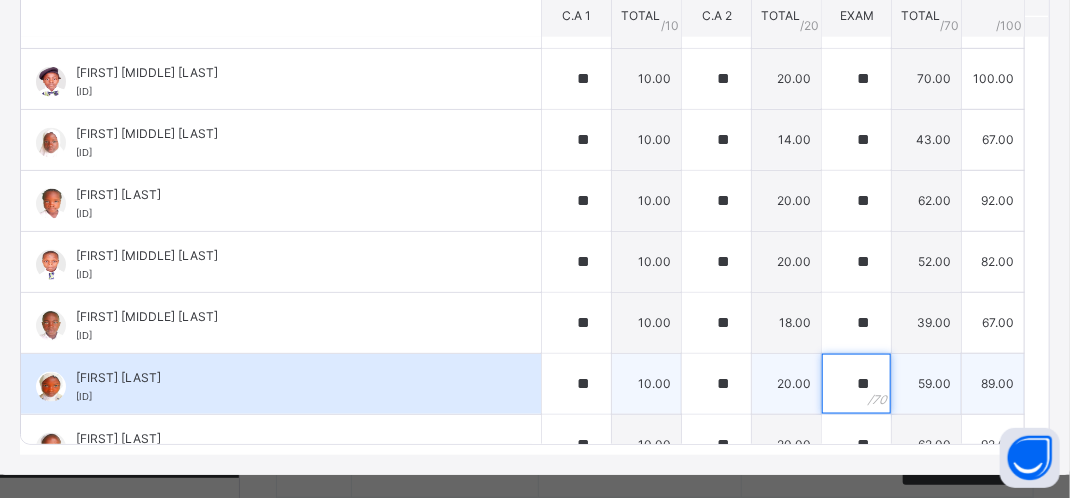 type on "*" 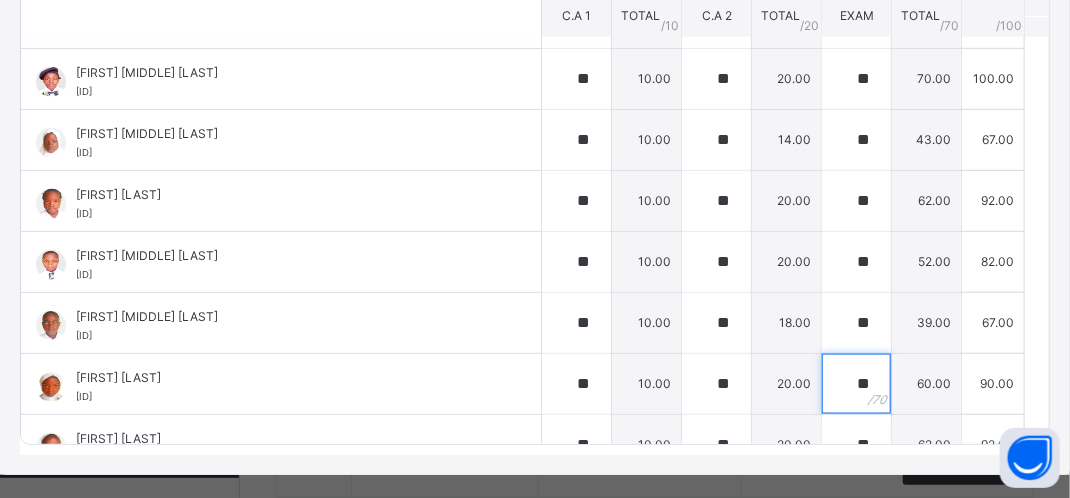 scroll, scrollTop: 1220, scrollLeft: 0, axis: vertical 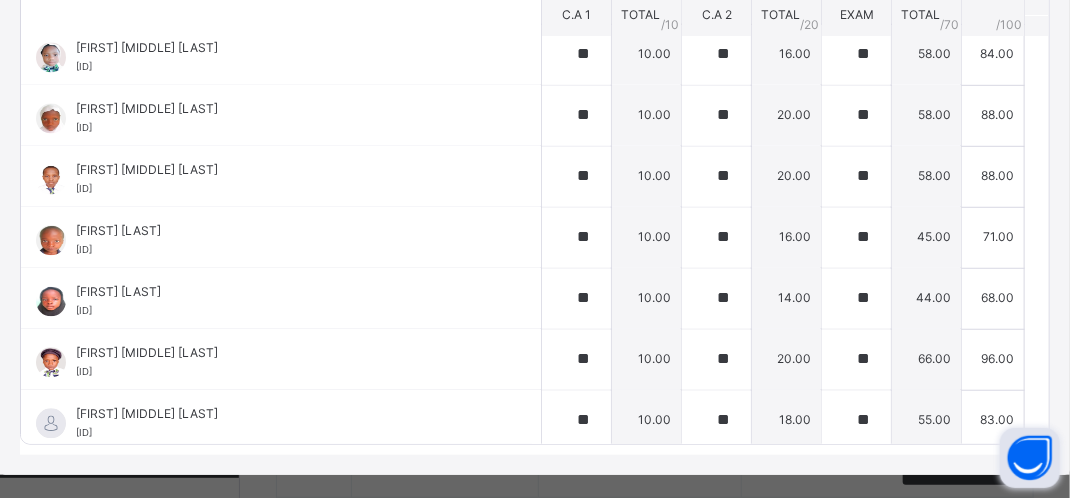 type on "**" 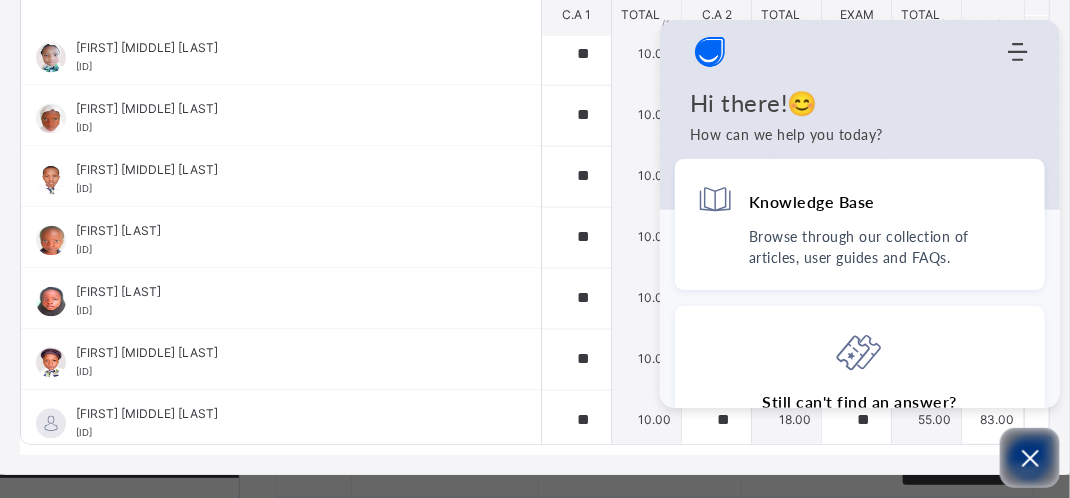 click on "Pry 2   A :   Agric Online Actions  Download Empty Score Sheet  Upload/map score sheet Subject  Agric UBEC/SUBEB Model Smart School, [CITY], [STATE] Date: [DATE], [TIME] Score Sheet Score Sheet Show Comments   Generate comment for all student   Save Entries Class Level:  Pry 2   A Subject:  Agric Session:  [YEAR]/[YEAR] Session:  Third Term Students C.A 1 C.A 2 EXAM TOTAL /100 Comment C.A 1 TOTAL / 10 C.A 2 TOTAL / 20 EXAM  TOTAL / 70 [FIRST] [MIDDLE] [LAST]   [ID] [FIRST] [MIDDLE] [LAST]   [ID] ** 10.00 ** 20.00 ** 65.00 95.00 Generate comment 0 / 250   ×   Subject Teacher’s Comment Generate and see in full the comment developed by the AI with an option to regenerate the comment JS [FIRST] [MIDDLE] [LAST]    [ID]   Total 95.00  / 100.00 Sims Bot   Regenerate     Use this comment   [FIRST] [MIDDLE] [LAST] [ID] [FIRST] [MIDDLE] [LAST] [ID] ** 10.00 ** 18.00 ** 55.00 83.00 Generate comment 0 / 250   ×" at bounding box center (535, 103) 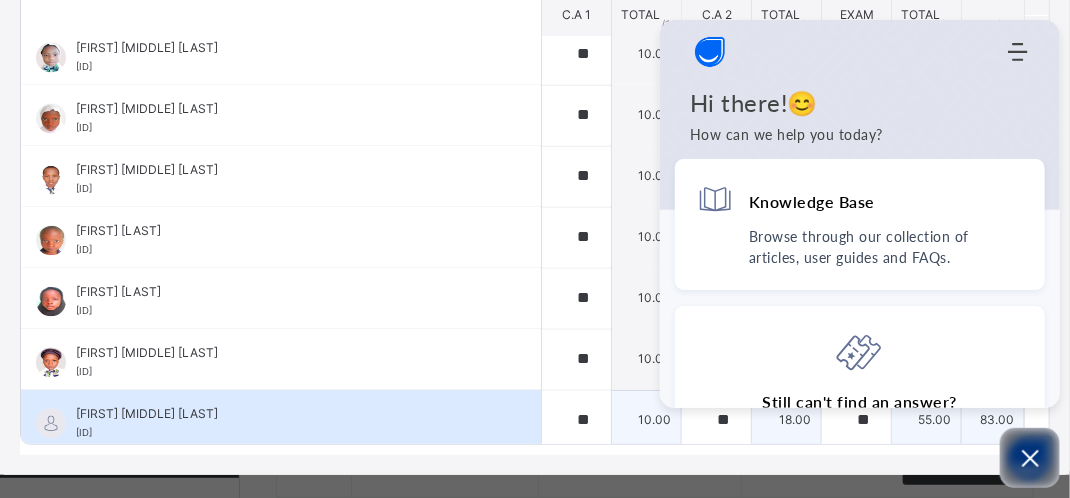 click on "[FIRST] [MIDDLE] [LAST] [ID]" at bounding box center [286, 424] 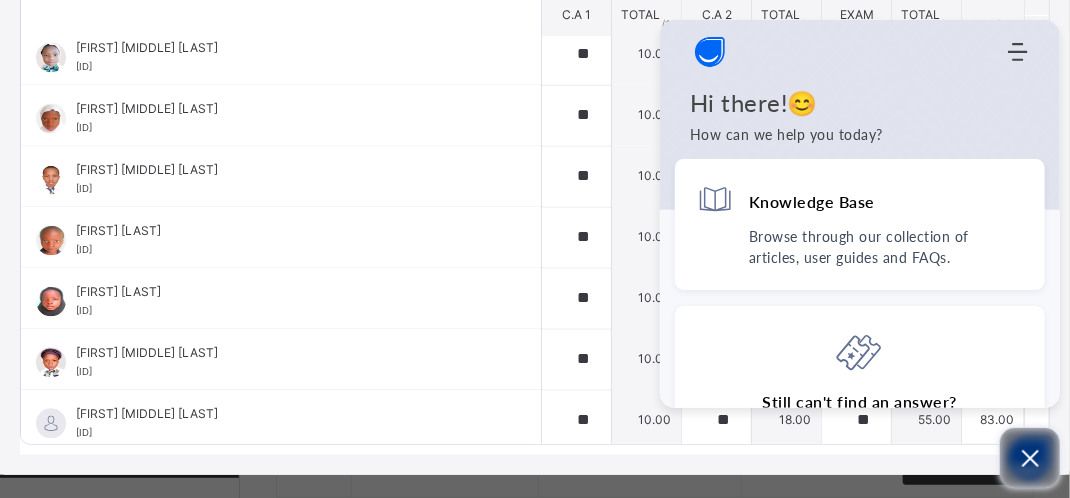 click 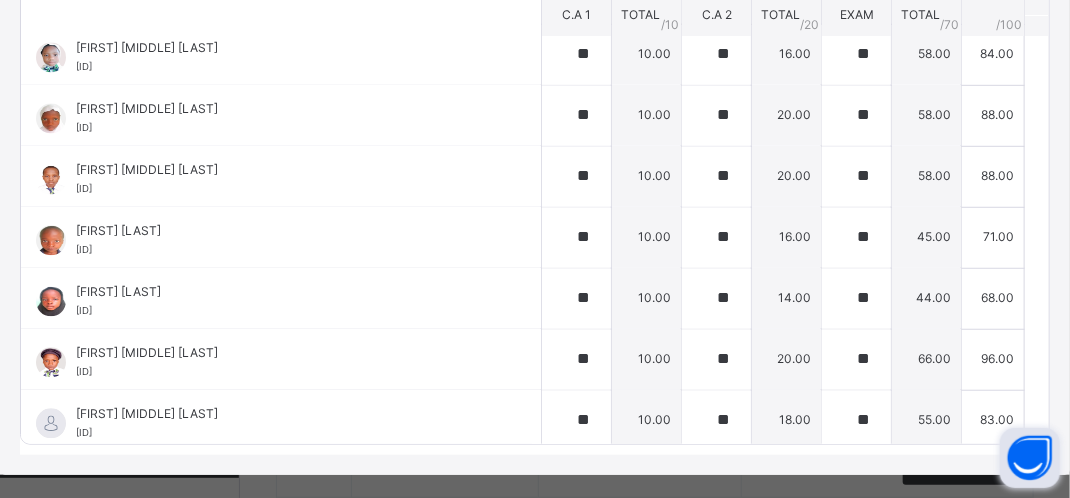 drag, startPoint x: 1033, startPoint y: 470, endPoint x: 752, endPoint y: 458, distance: 281.2561 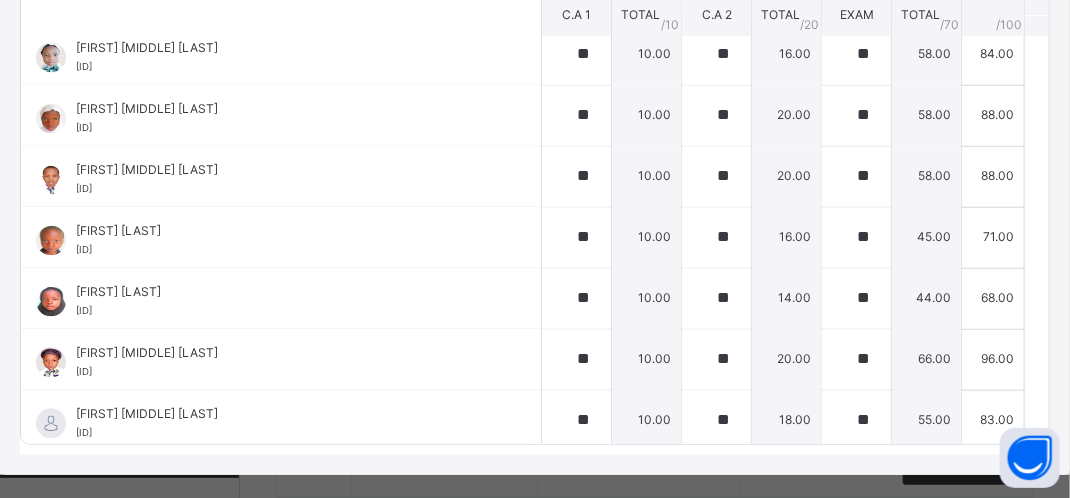 drag, startPoint x: 1025, startPoint y: 457, endPoint x: 709, endPoint y: 479, distance: 316.7649 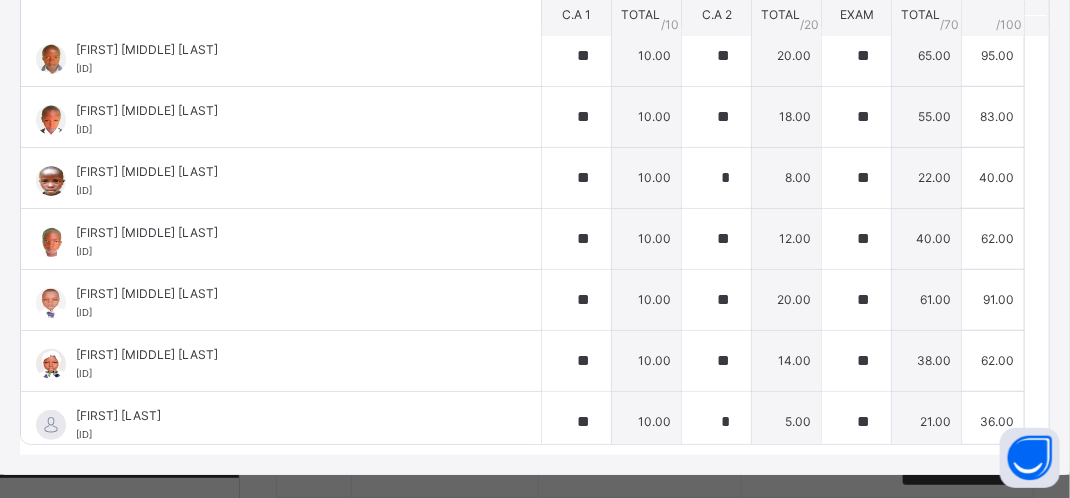 scroll, scrollTop: 0, scrollLeft: 0, axis: both 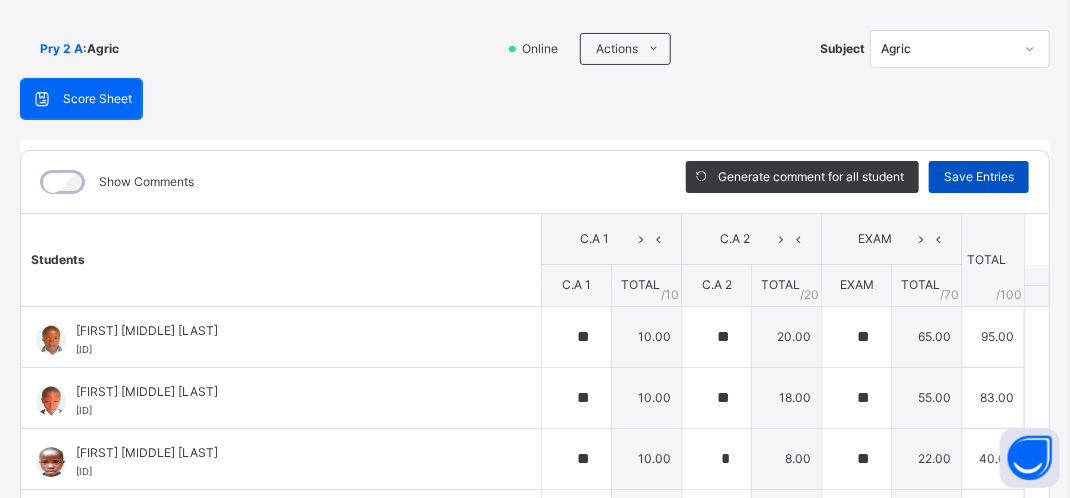 click on "Save Entries" at bounding box center [979, 177] 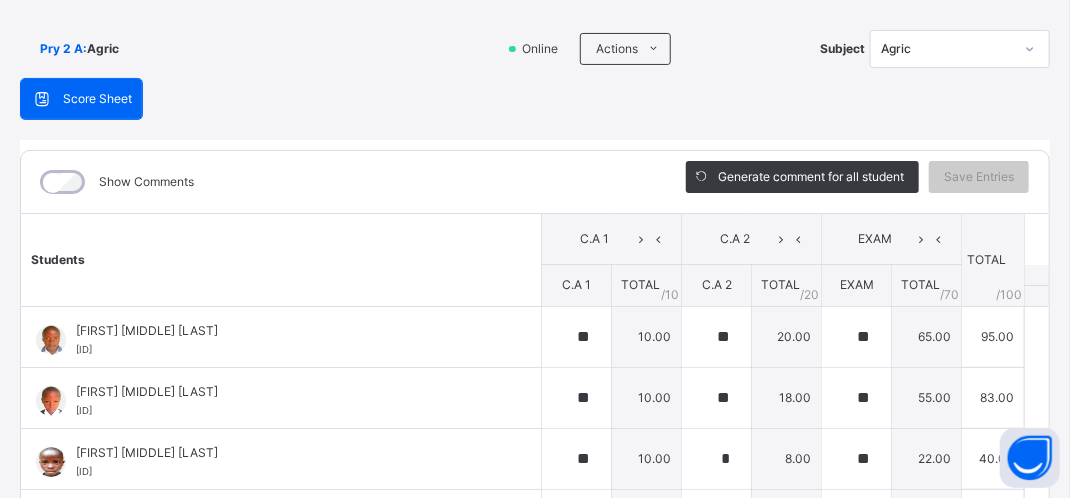 click 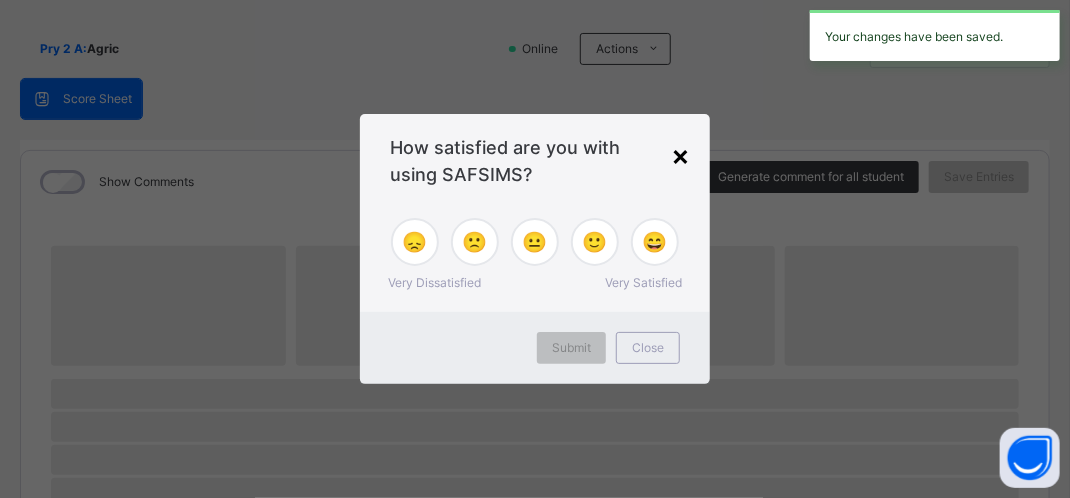 click on "×" at bounding box center (680, 155) 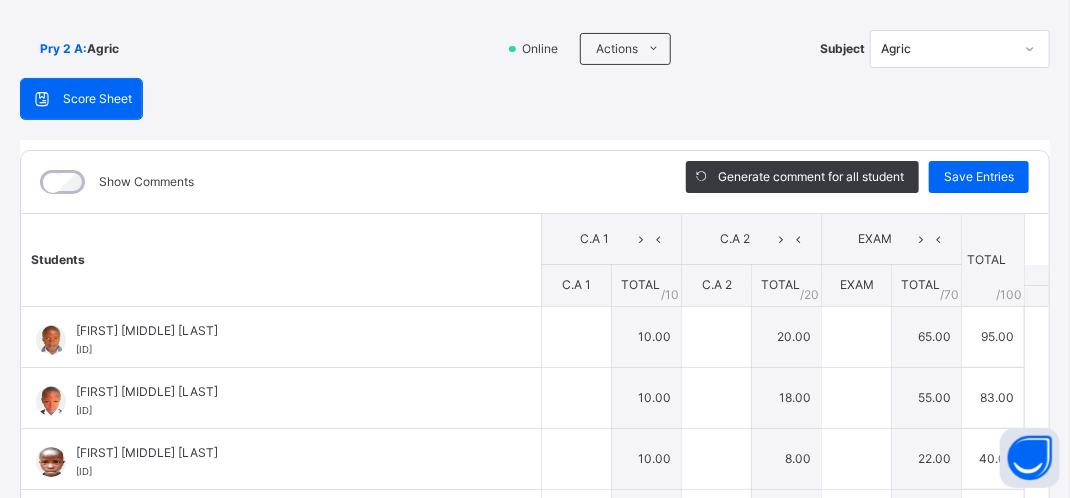 type on "**" 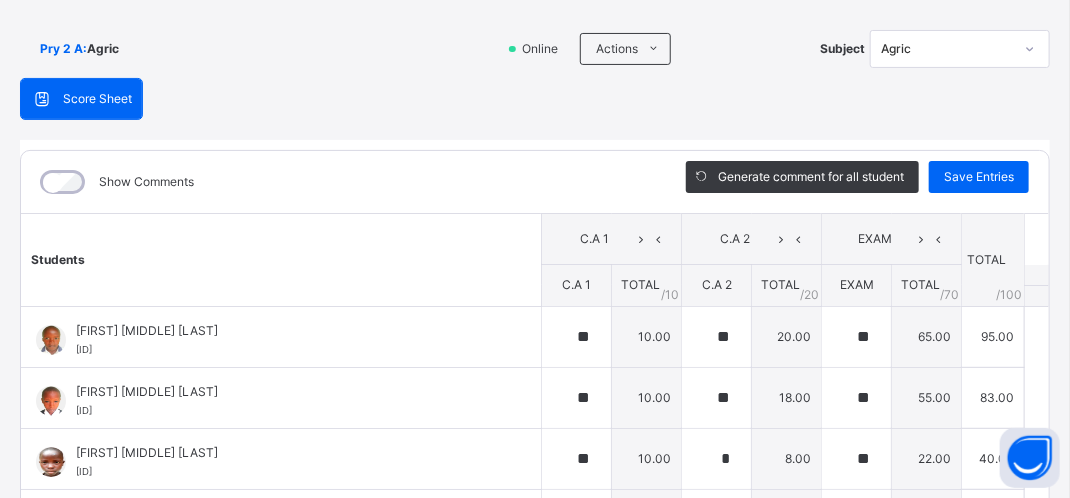 click at bounding box center [1030, 49] 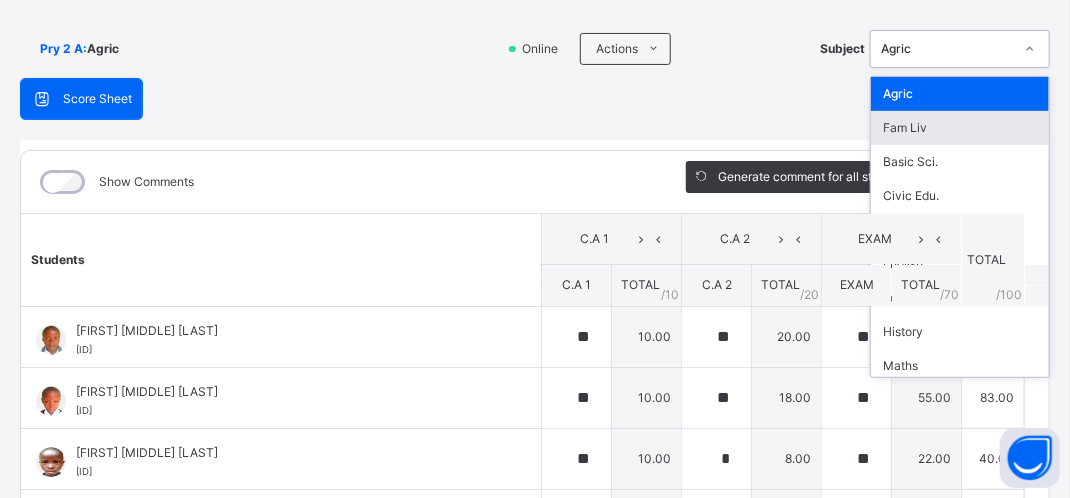 click on "Fam Liv" at bounding box center (960, 128) 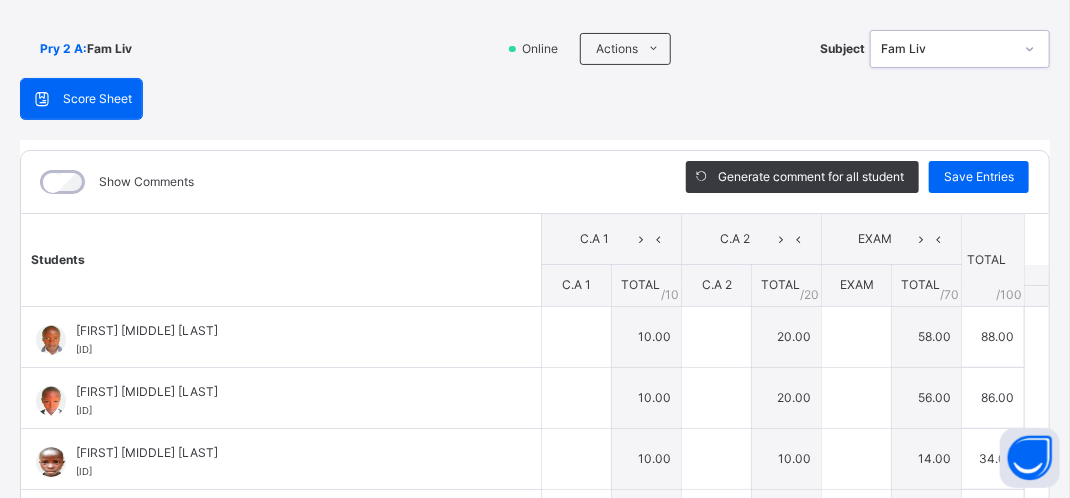 type on "**" 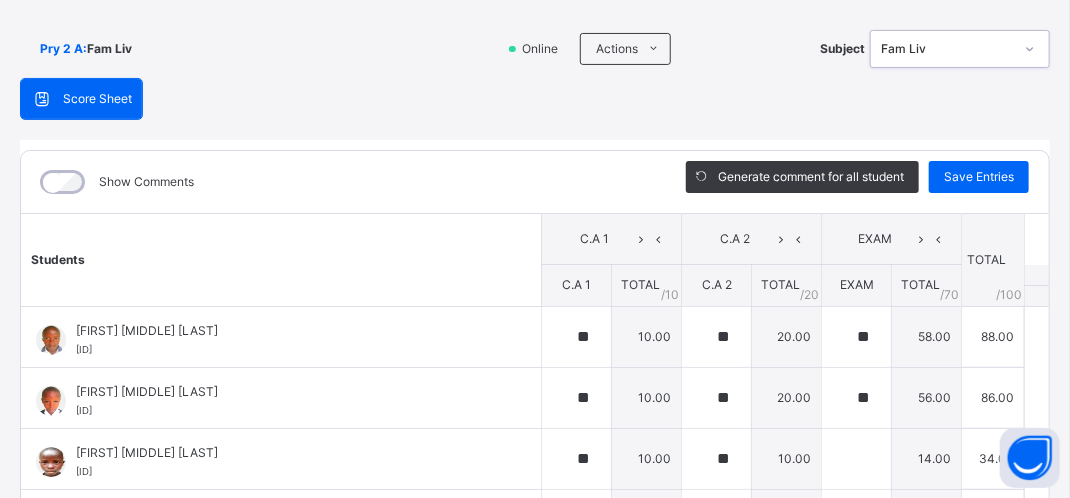 type on "**" 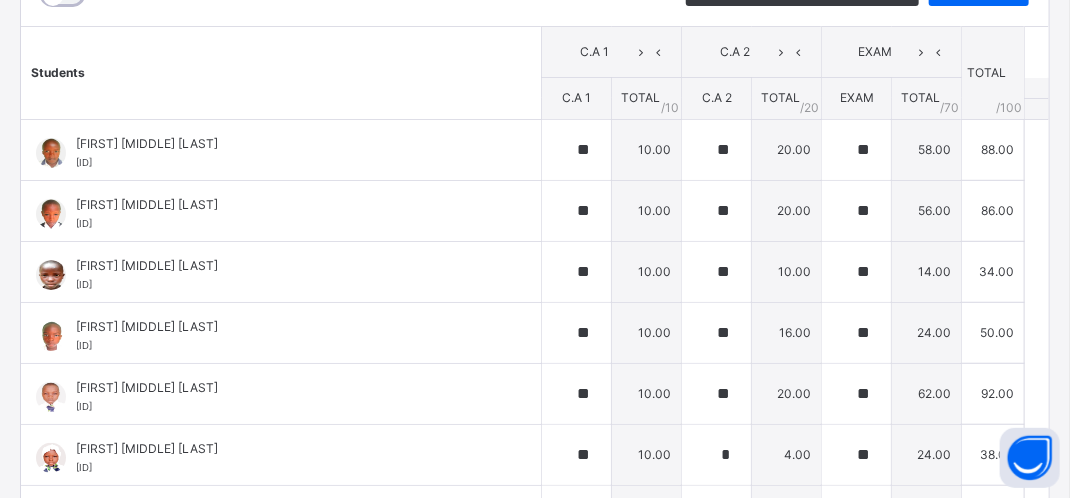 scroll, scrollTop: 308, scrollLeft: 0, axis: vertical 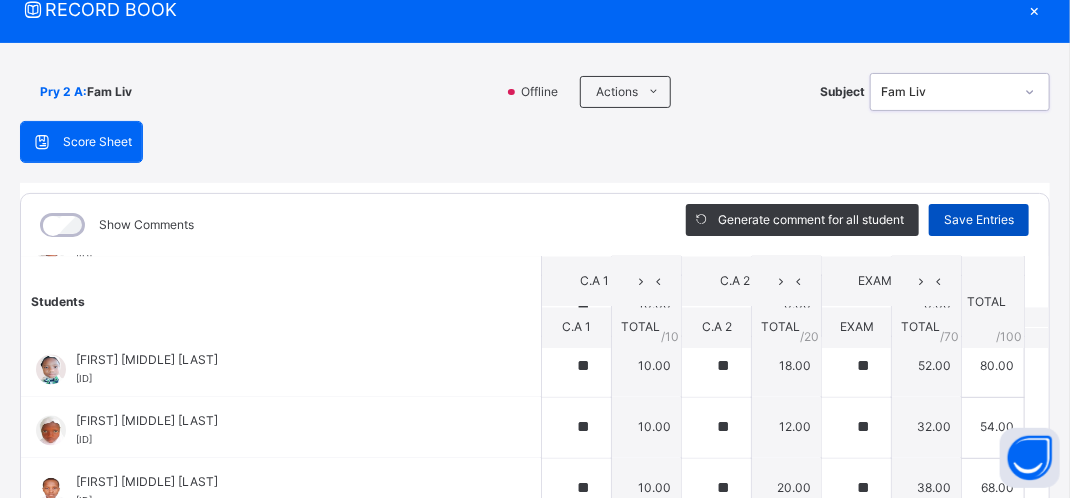 click on "Save Entries" at bounding box center (979, 220) 